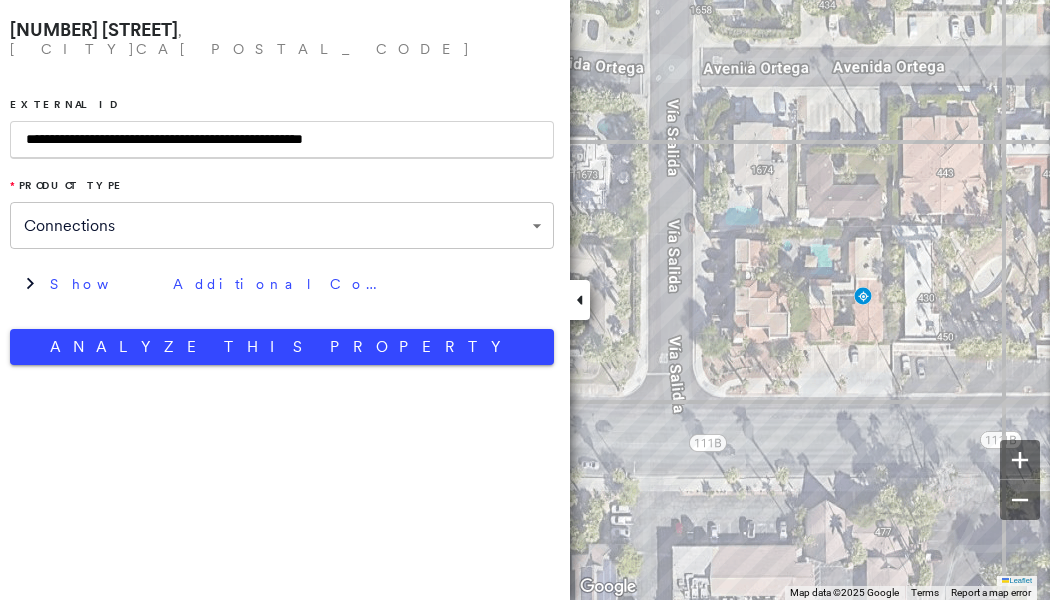 scroll, scrollTop: 0, scrollLeft: 0, axis: both 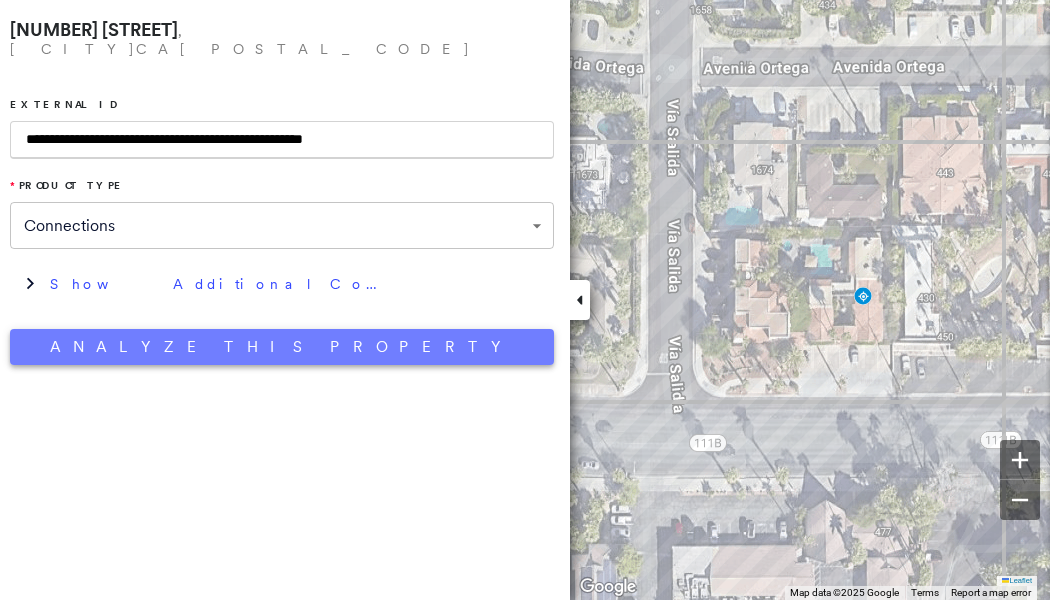 click on "Analyze This Property" at bounding box center (282, 347) 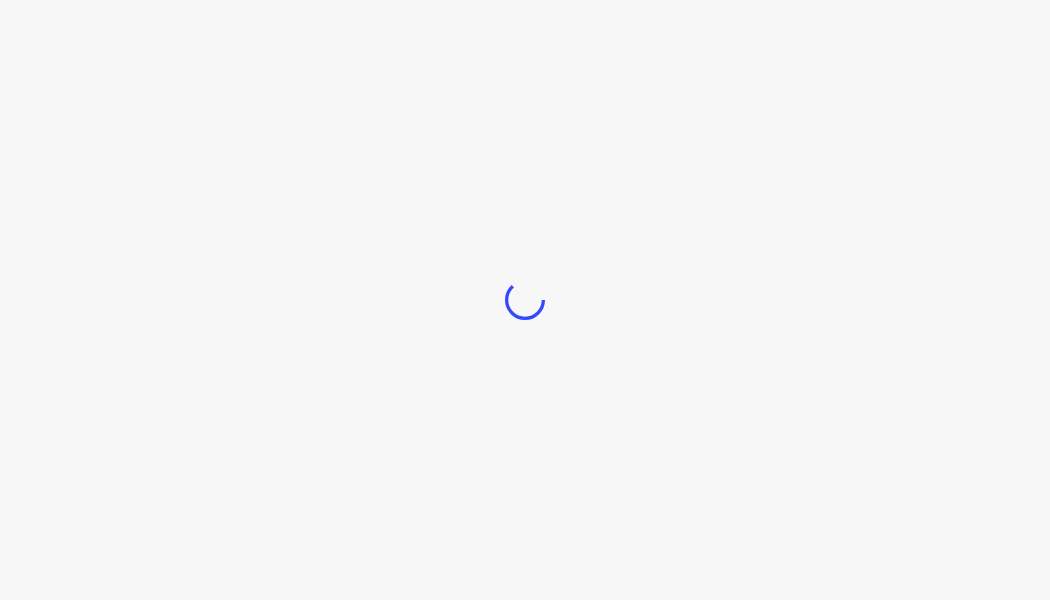 scroll, scrollTop: 0, scrollLeft: 0, axis: both 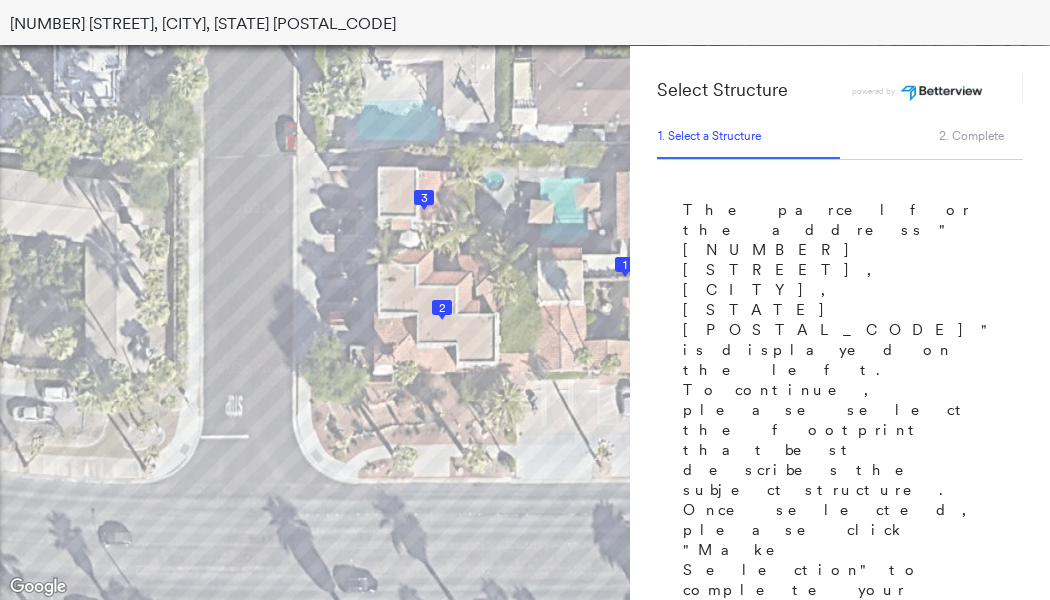 click on "1" at bounding box center [625, 265] 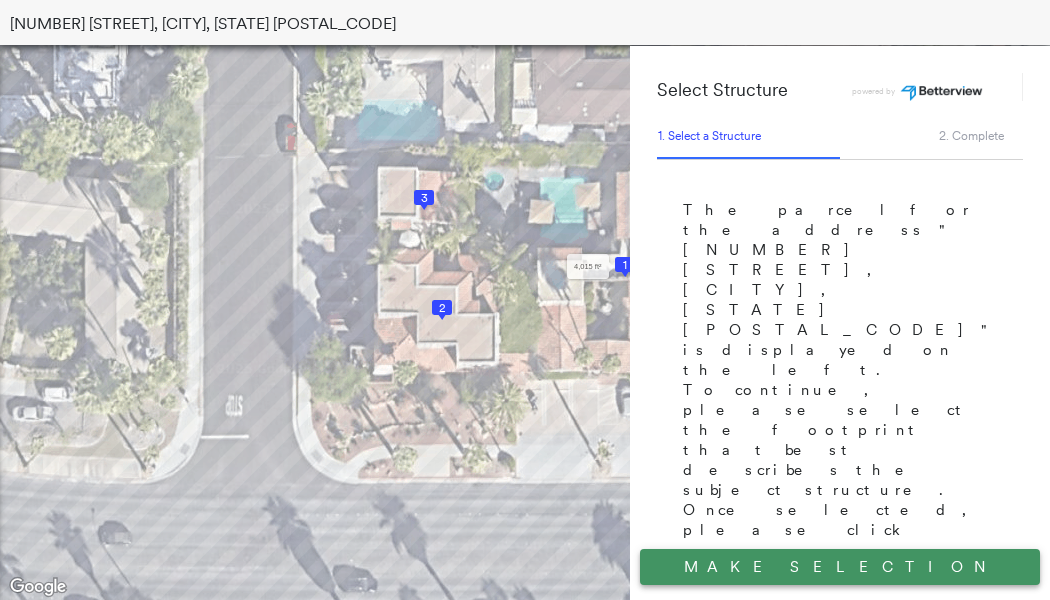 click on "Make Selection" at bounding box center (840, 567) 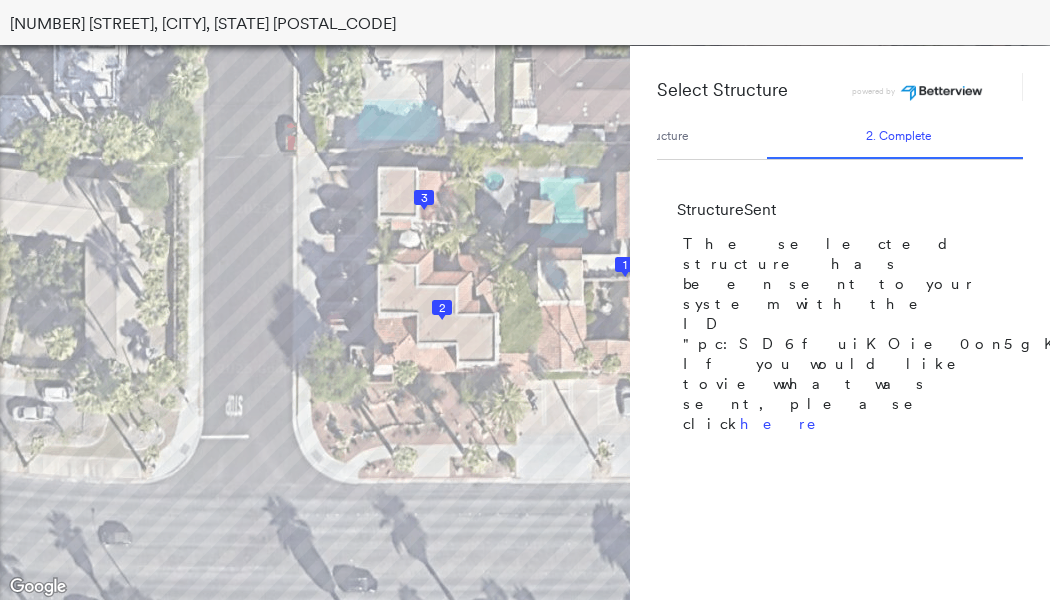 scroll, scrollTop: 0, scrollLeft: 78, axis: horizontal 